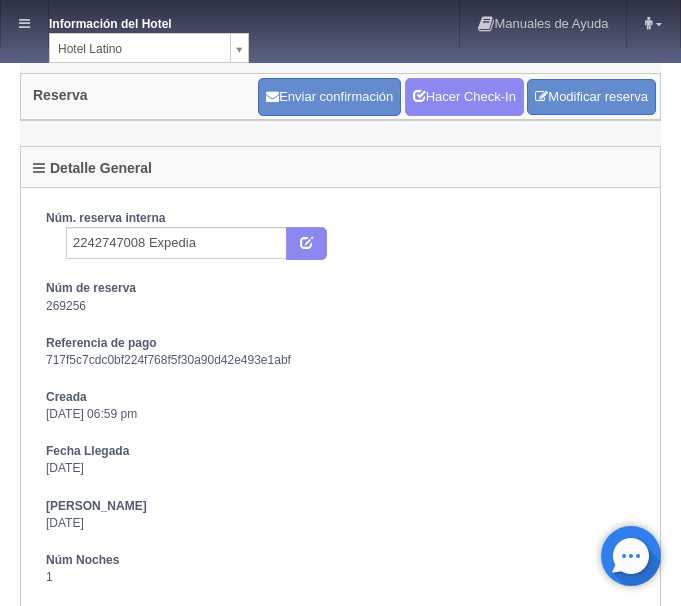 scroll, scrollTop: 0, scrollLeft: 0, axis: both 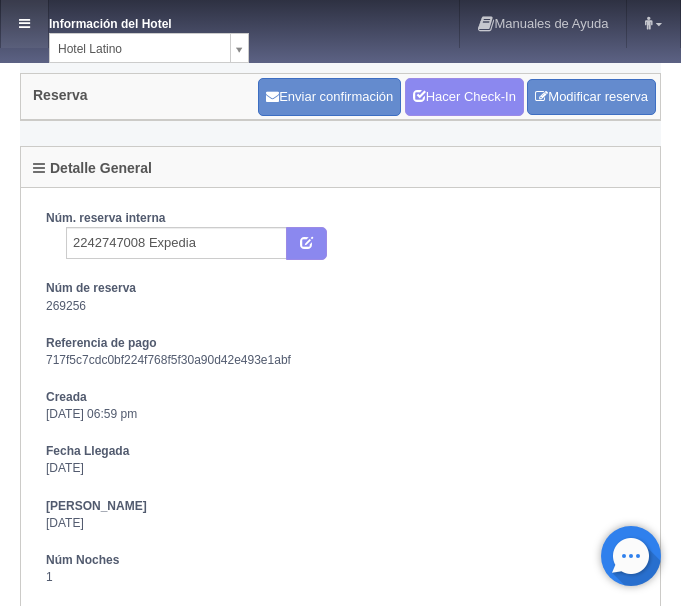 click at bounding box center (24, 24) 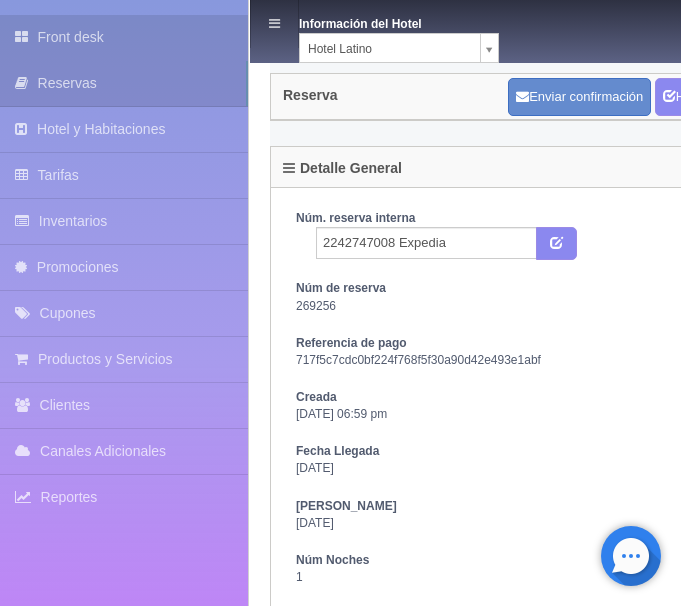 click on "Front desk" at bounding box center [124, 37] 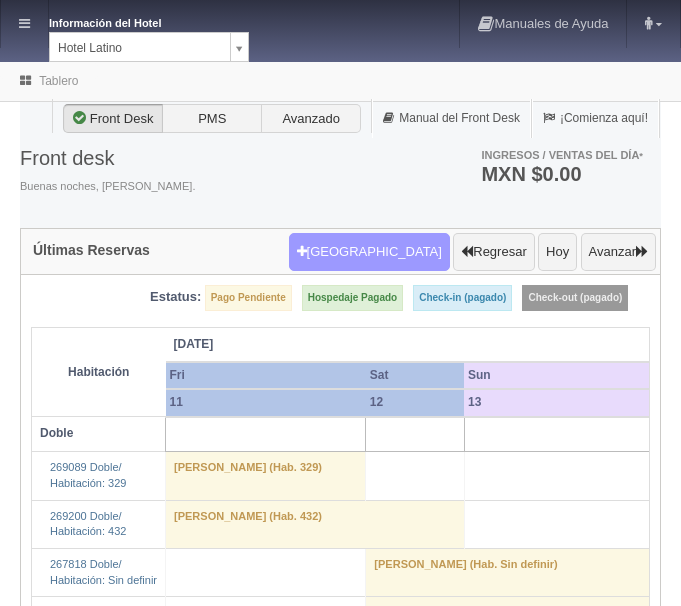 scroll, scrollTop: 0, scrollLeft: 0, axis: both 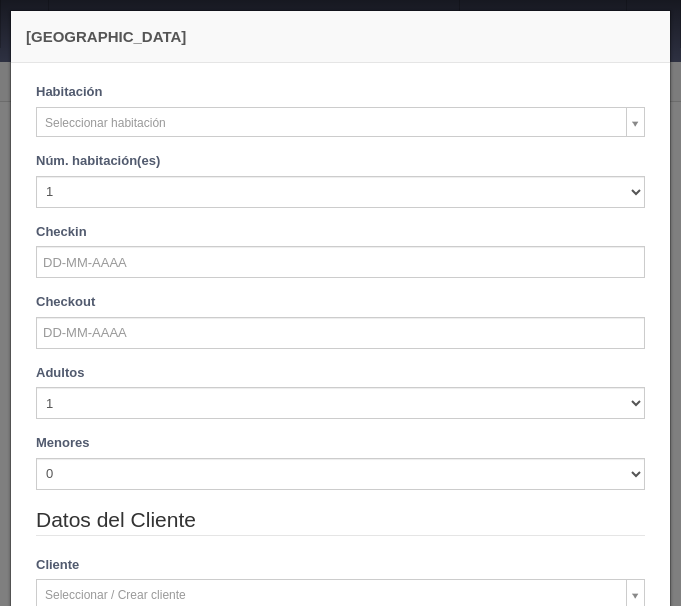 checkbox on "false" 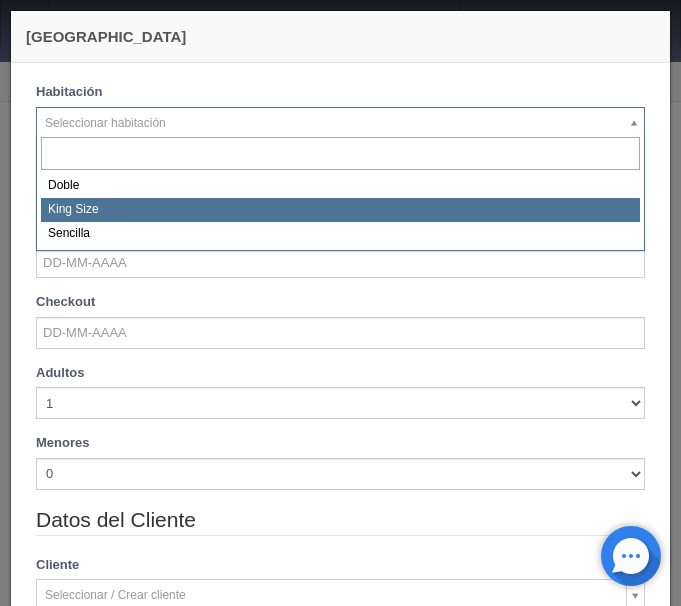 select on "2160" 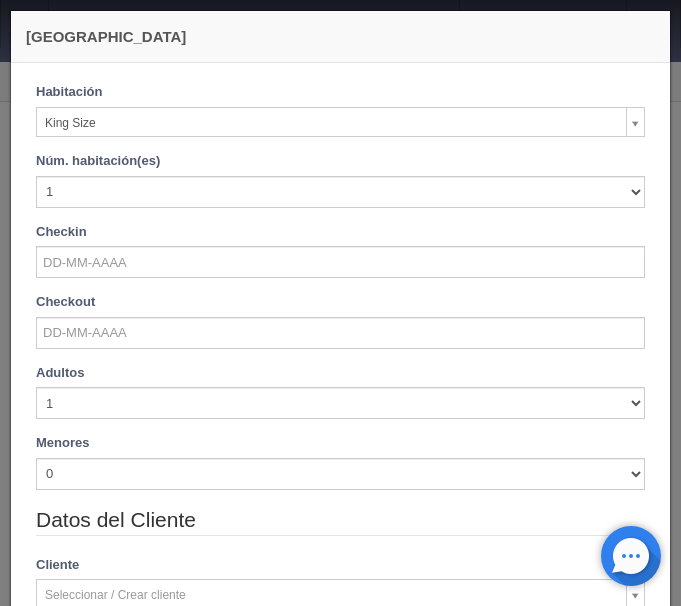 checkbox on "false" 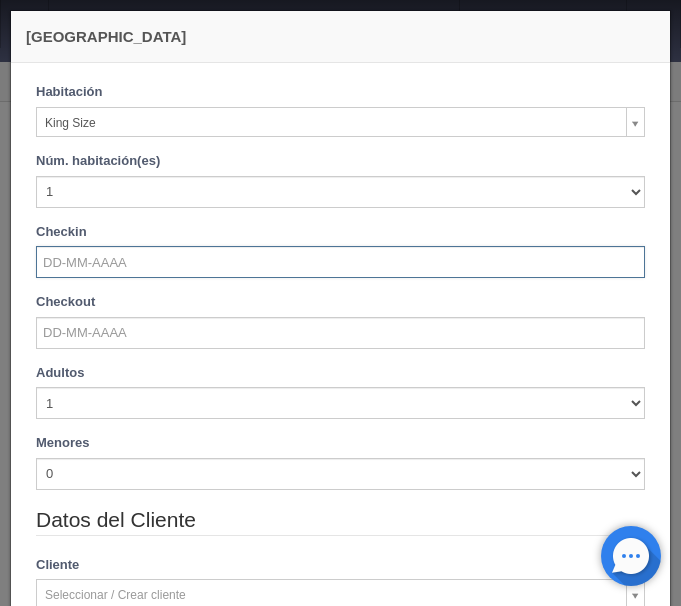 click at bounding box center [340, 262] 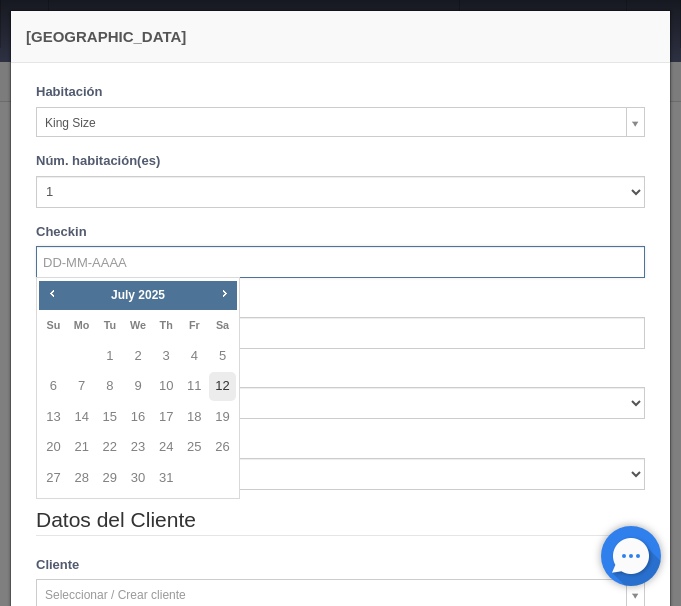 click on "12" at bounding box center [222, 386] 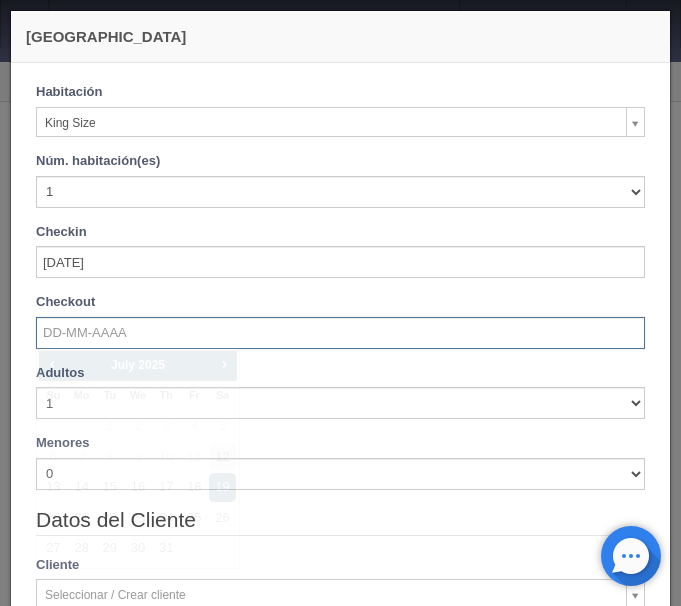 click at bounding box center [340, 333] 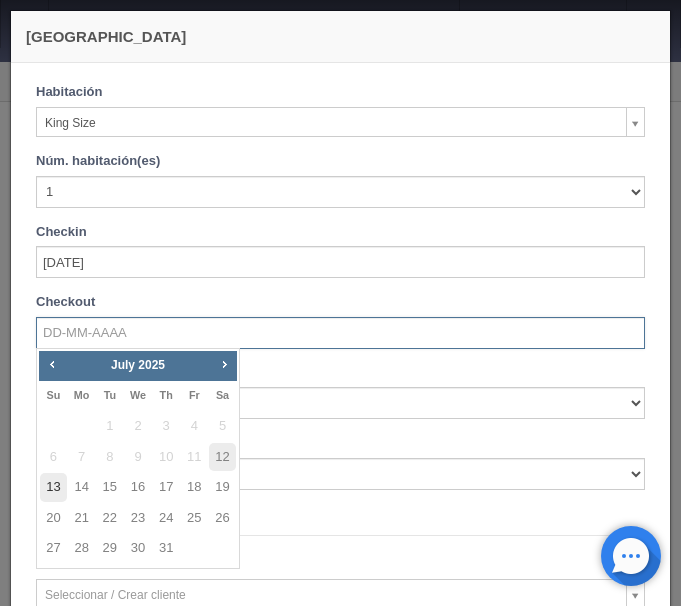 click on "13" at bounding box center [53, 487] 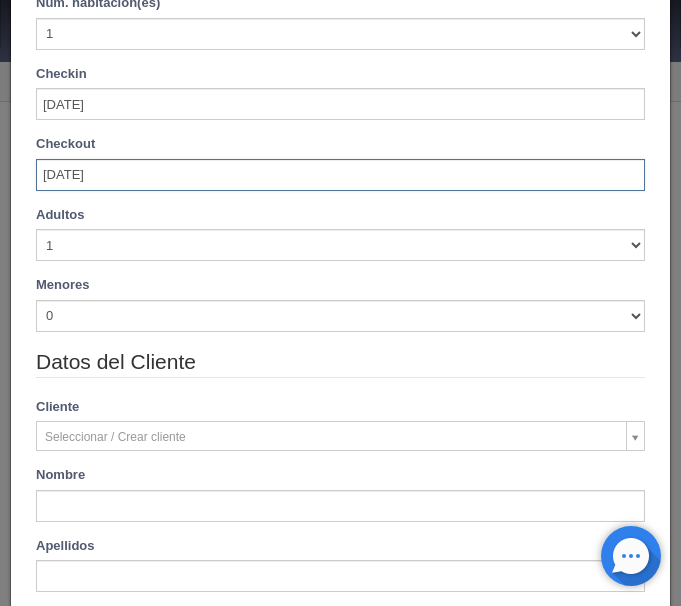 scroll, scrollTop: 168, scrollLeft: 0, axis: vertical 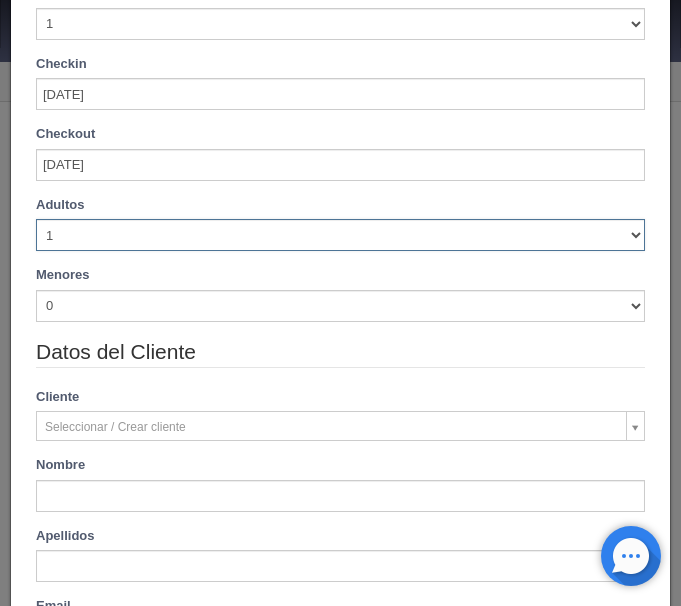 click on "1
2
3
4
5
6
7
8
9
10" at bounding box center (340, 235) 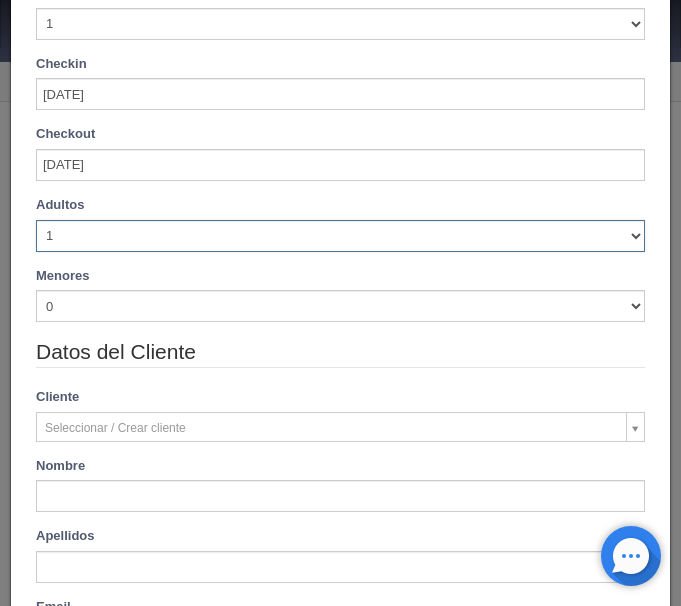 type on "740.00" 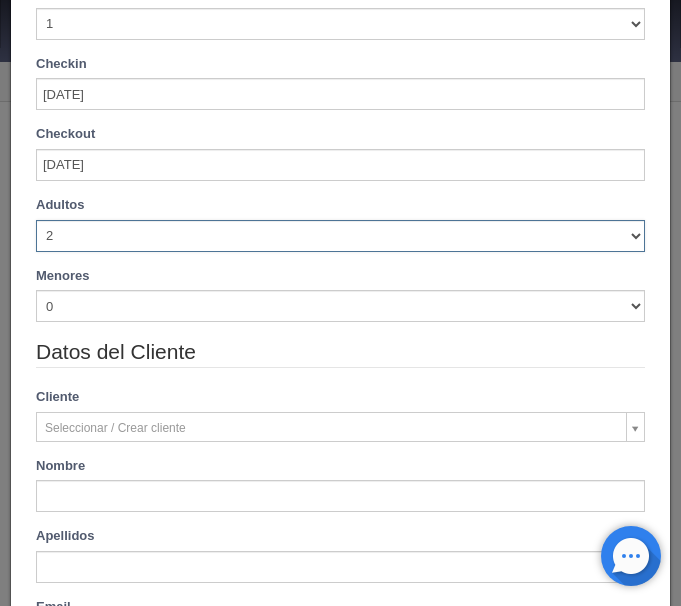 click on "2" at bounding box center [0, 0] 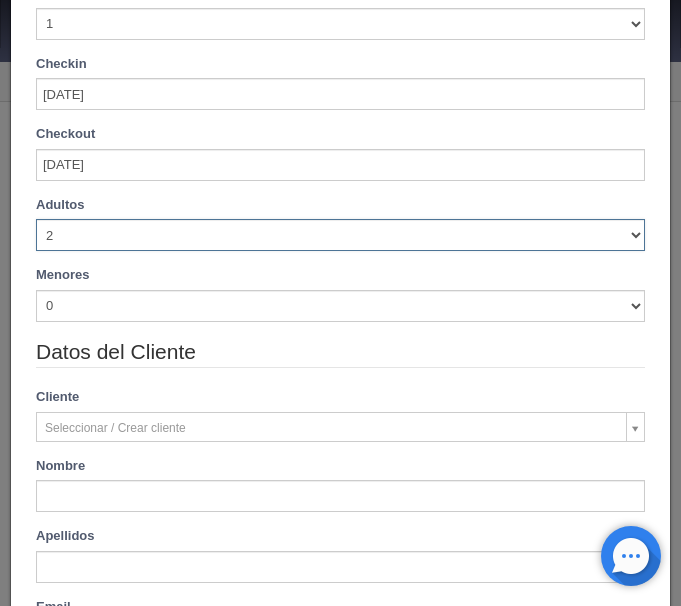 type 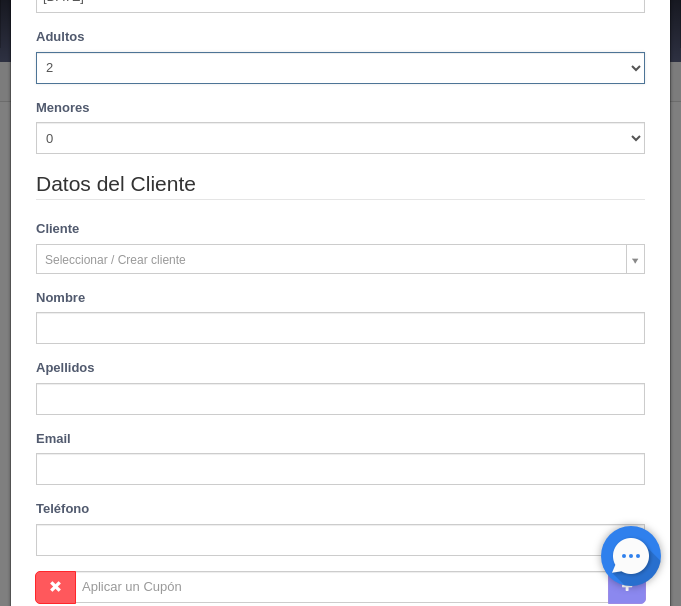 type on "740.00" 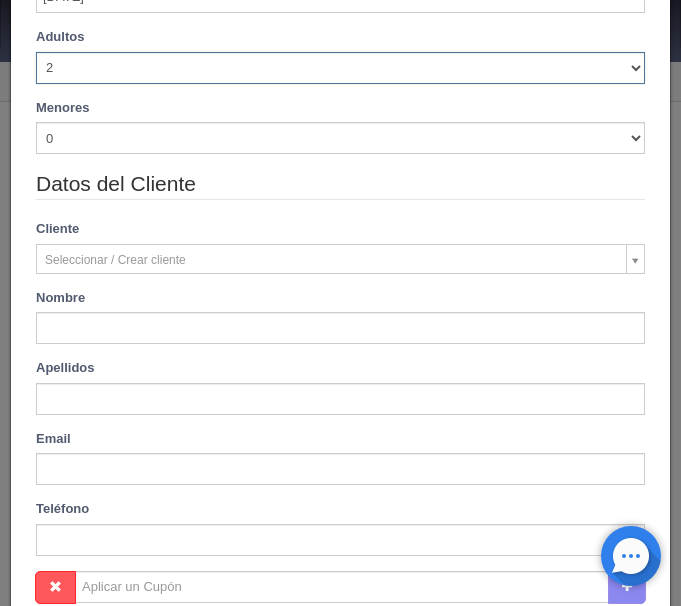 checkbox on "false" 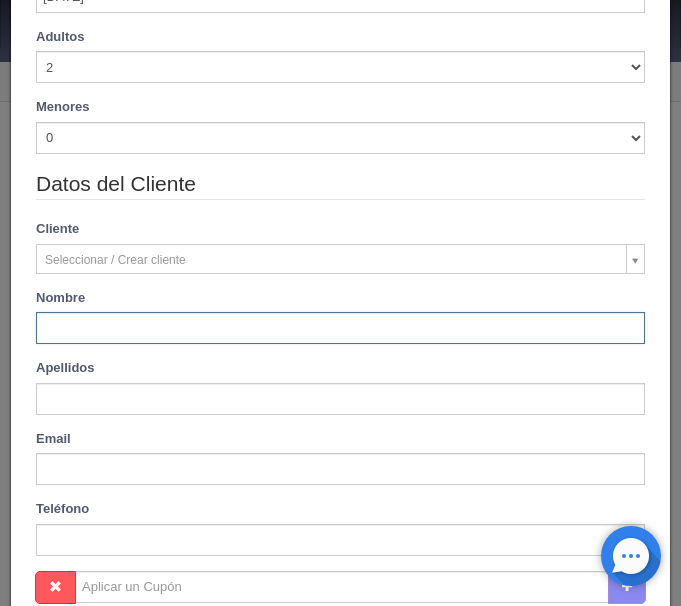 click at bounding box center [340, 328] 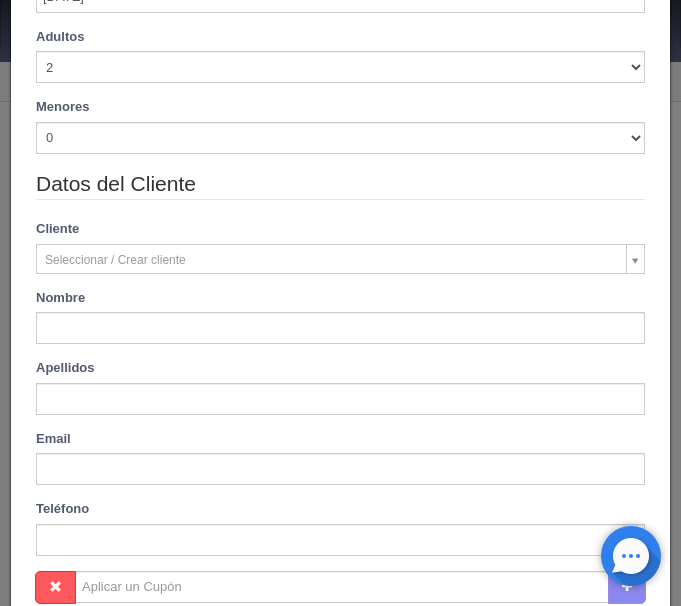 type on "Denisse Guadalupe" 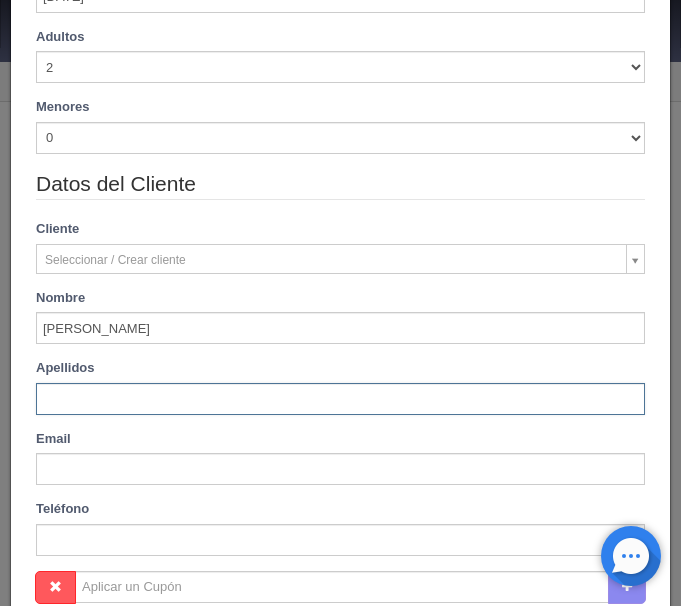 click at bounding box center (340, 399) 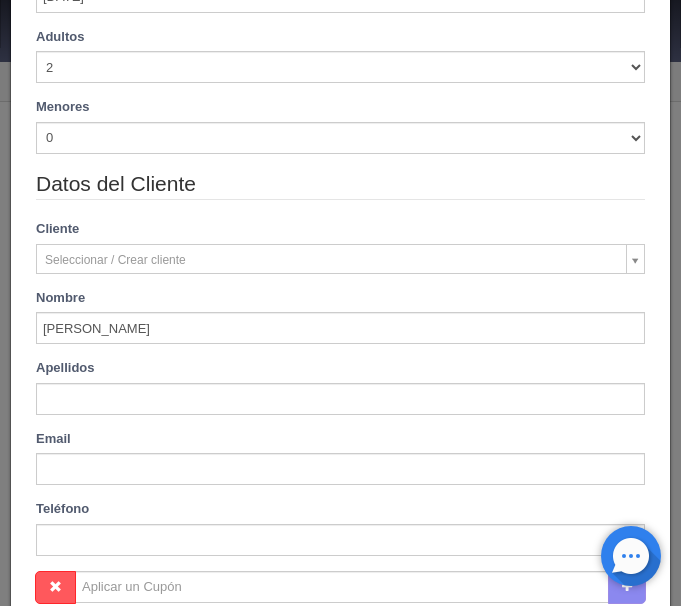 type on "Rios Hernandez" 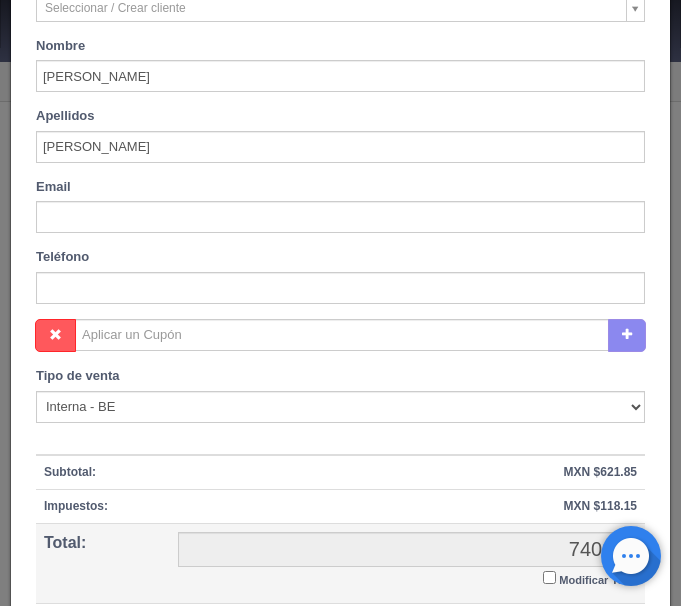 scroll, scrollTop: 815, scrollLeft: 0, axis: vertical 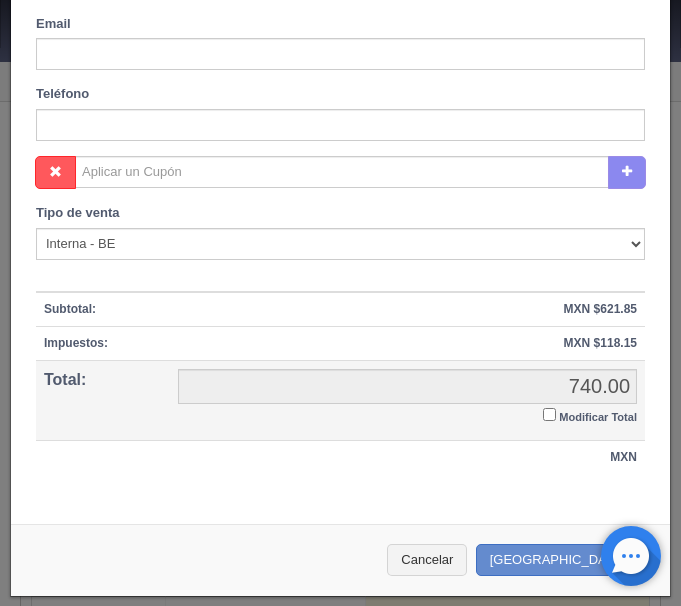 click on "Modificar Total" at bounding box center [549, 414] 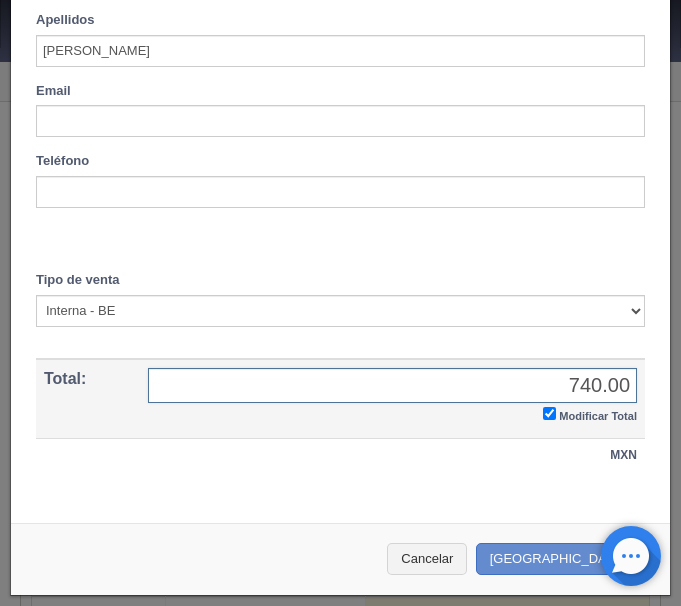 checkbox on "true" 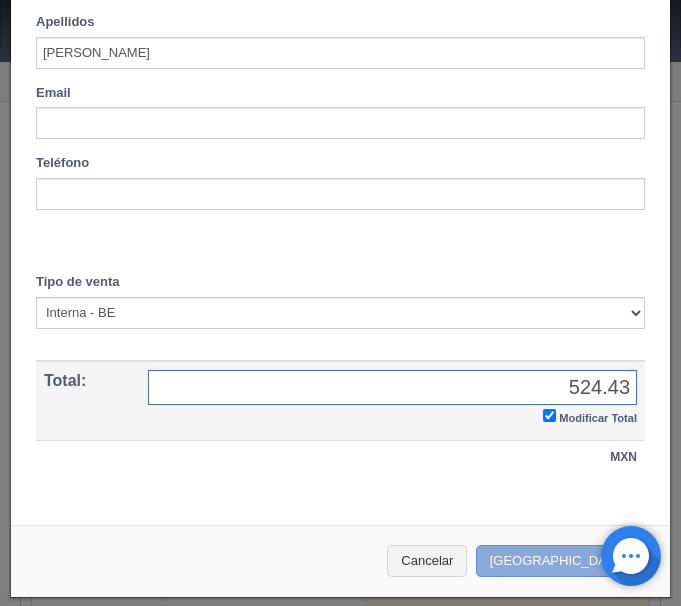 type on "524.43" 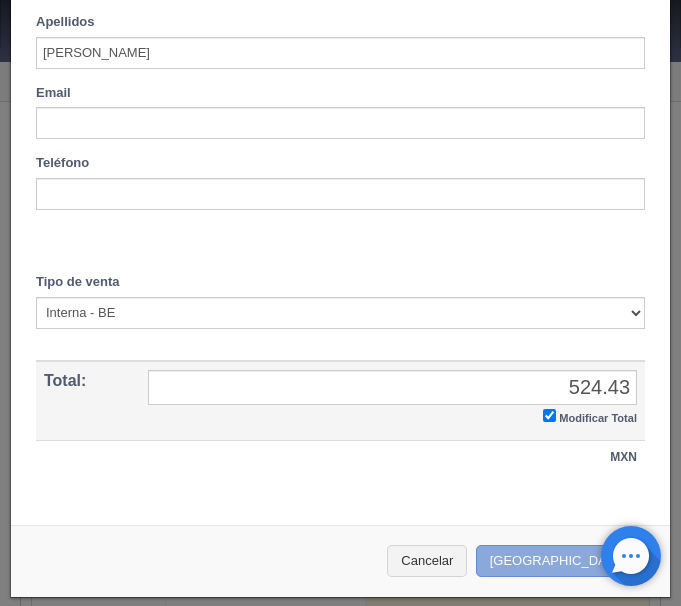 click on "[GEOGRAPHIC_DATA]" at bounding box center (563, 561) 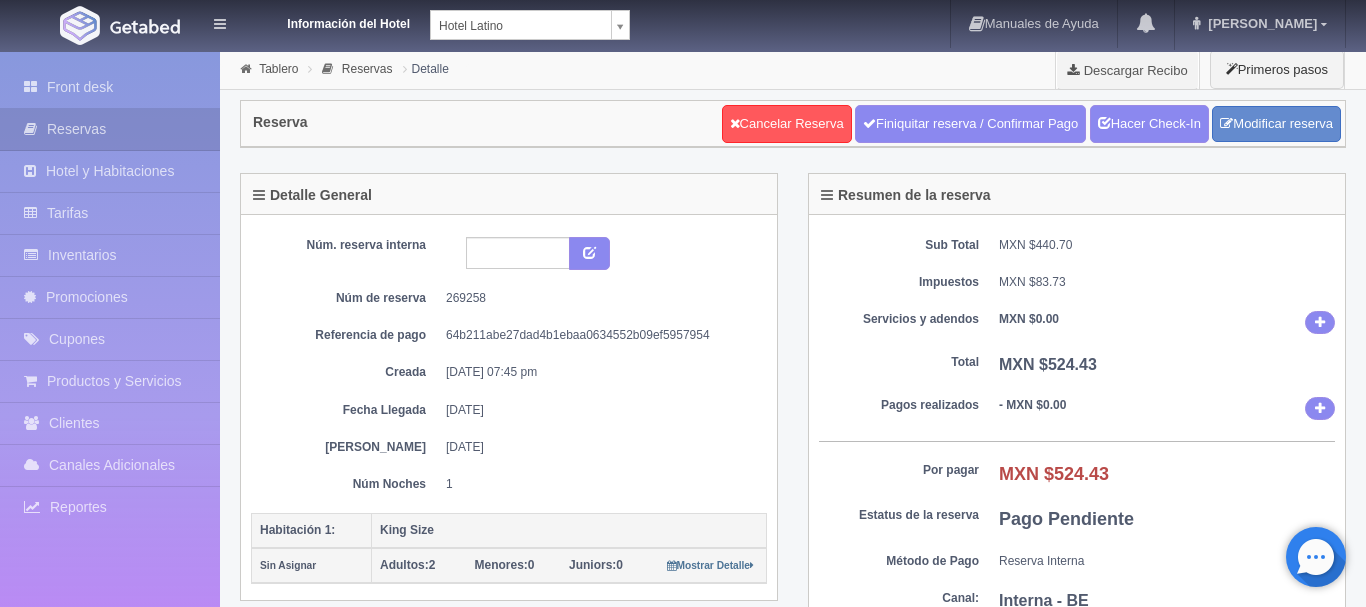scroll, scrollTop: 0, scrollLeft: 0, axis: both 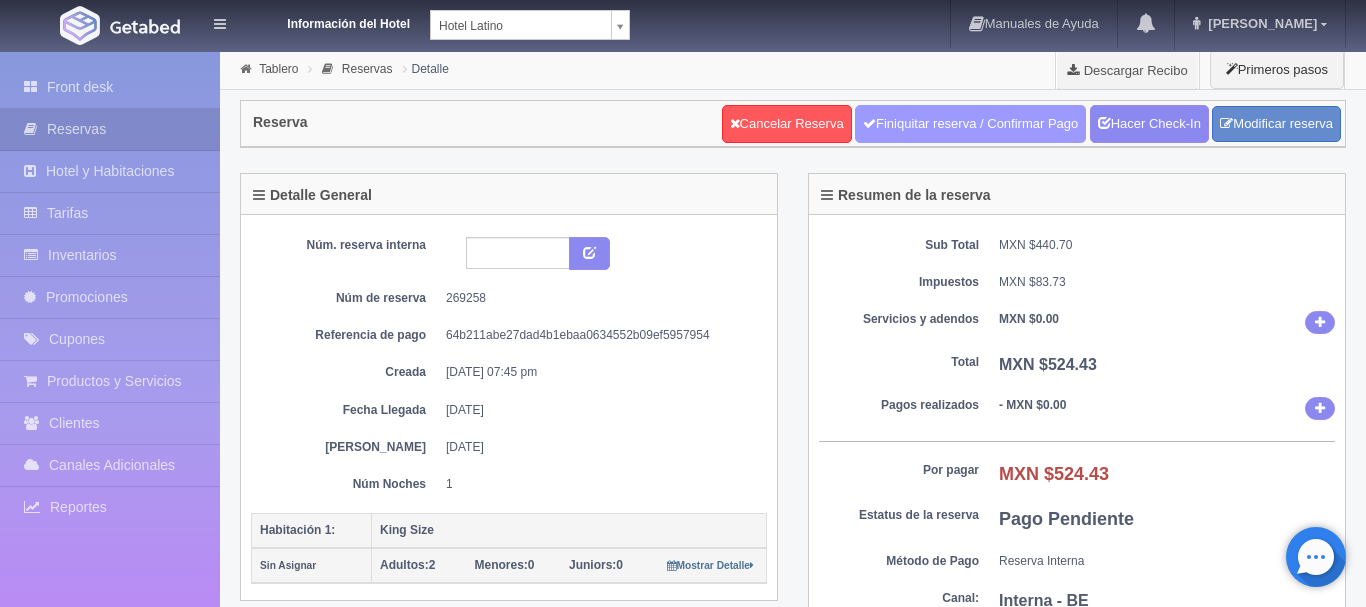 click on "Finiquitar reserva / Confirmar Pago" at bounding box center (970, 124) 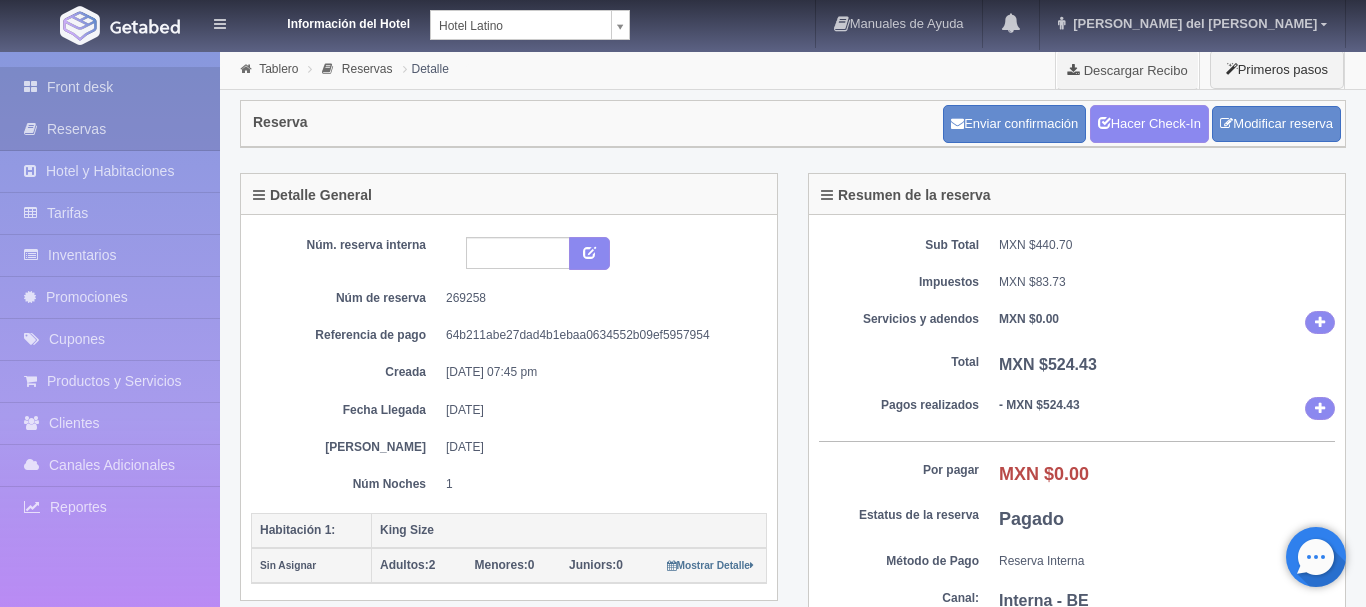 scroll, scrollTop: 0, scrollLeft: 0, axis: both 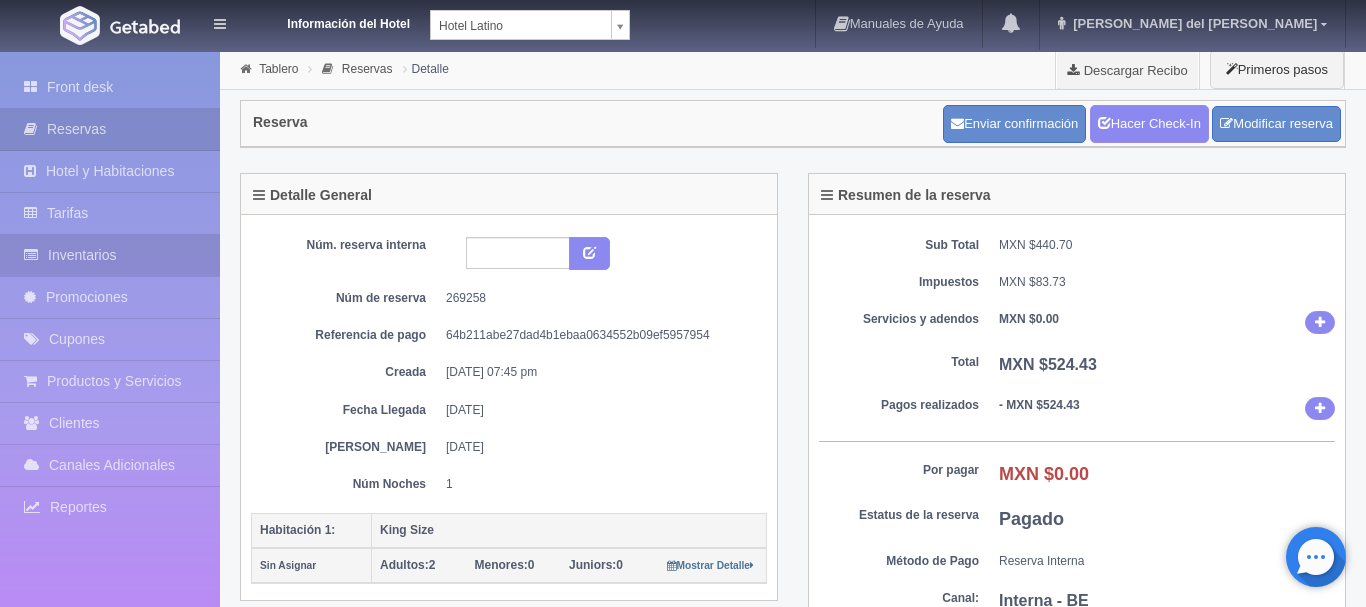 click on "Inventarios" at bounding box center [110, 255] 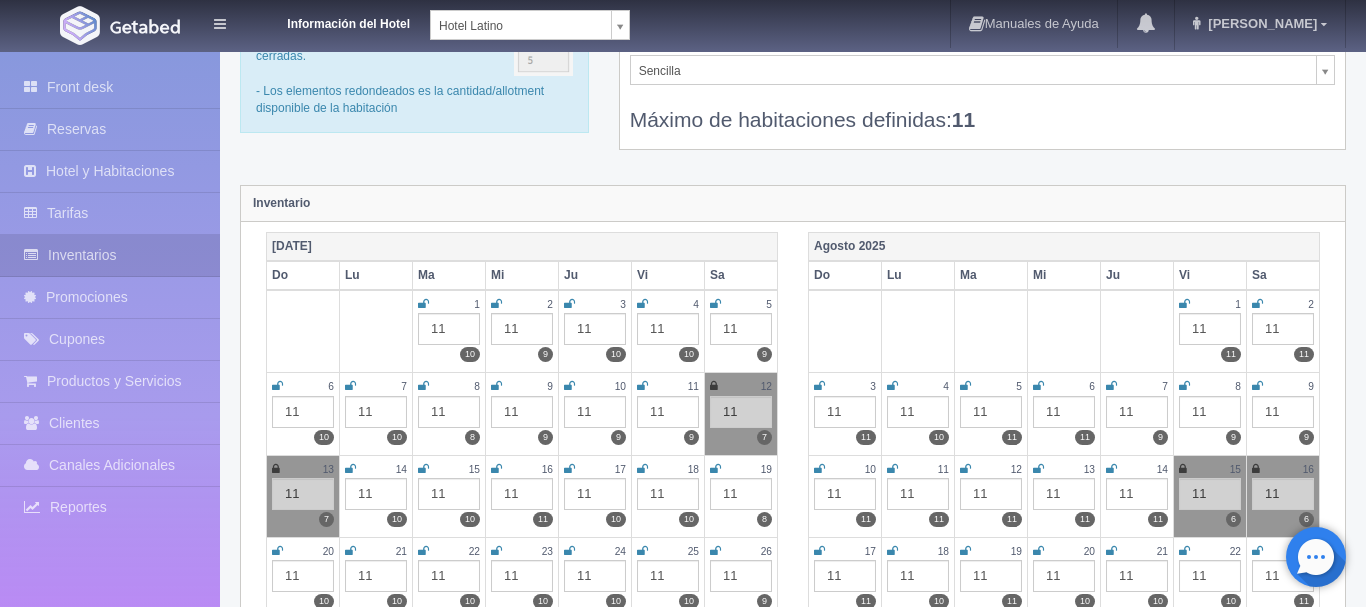 scroll, scrollTop: 0, scrollLeft: 0, axis: both 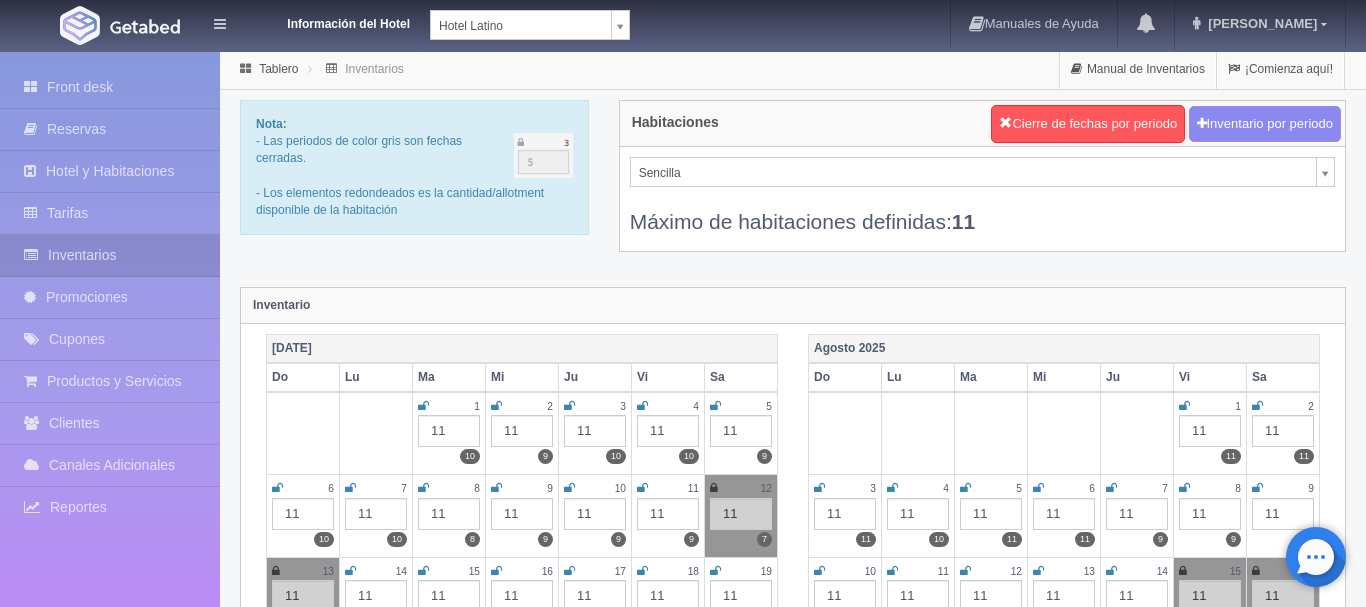 click on "Información del Hotel
[GEOGRAPHIC_DATA] [GEOGRAPHIC_DATA][PERSON_NAME]
Manuales de Ayuda
Actualizaciones recientes
[PERSON_NAME]
Mi Perfil
Salir / Log Out
Procesando...
Front desk
Reservas
Hotel y Habitaciones
Tarifas
Inventarios
Promociones
Cupones
Productos y Servicios" at bounding box center [683, 1776] 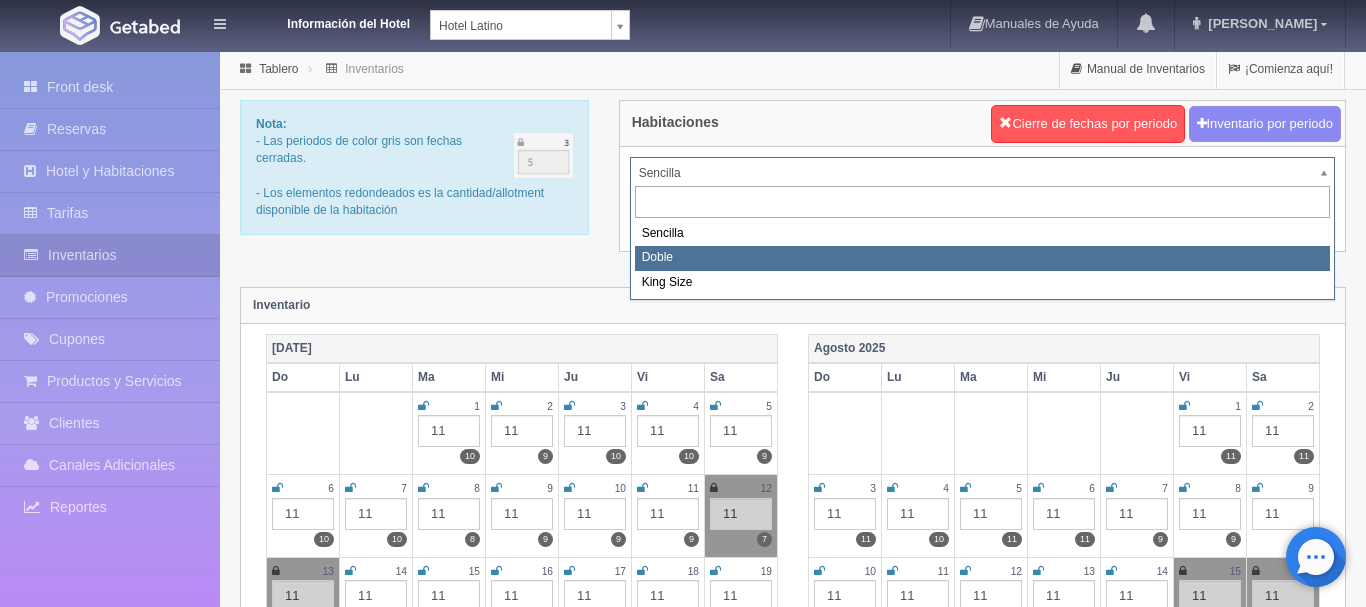 select on "2159" 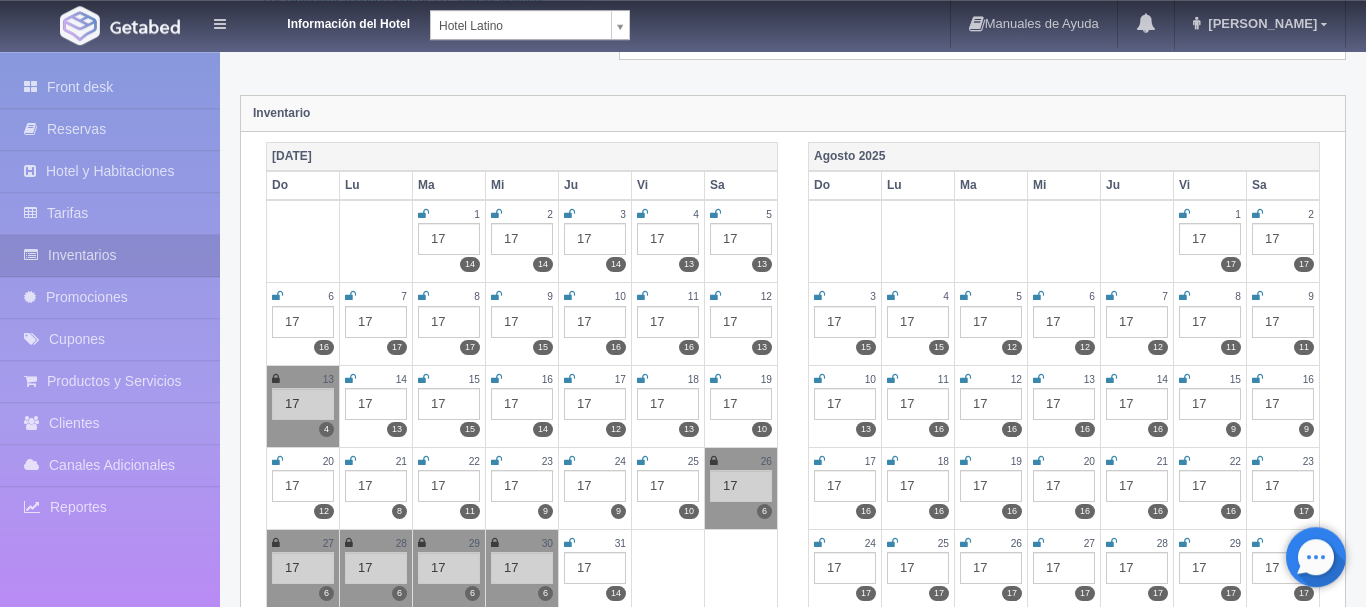 scroll, scrollTop: 204, scrollLeft: 0, axis: vertical 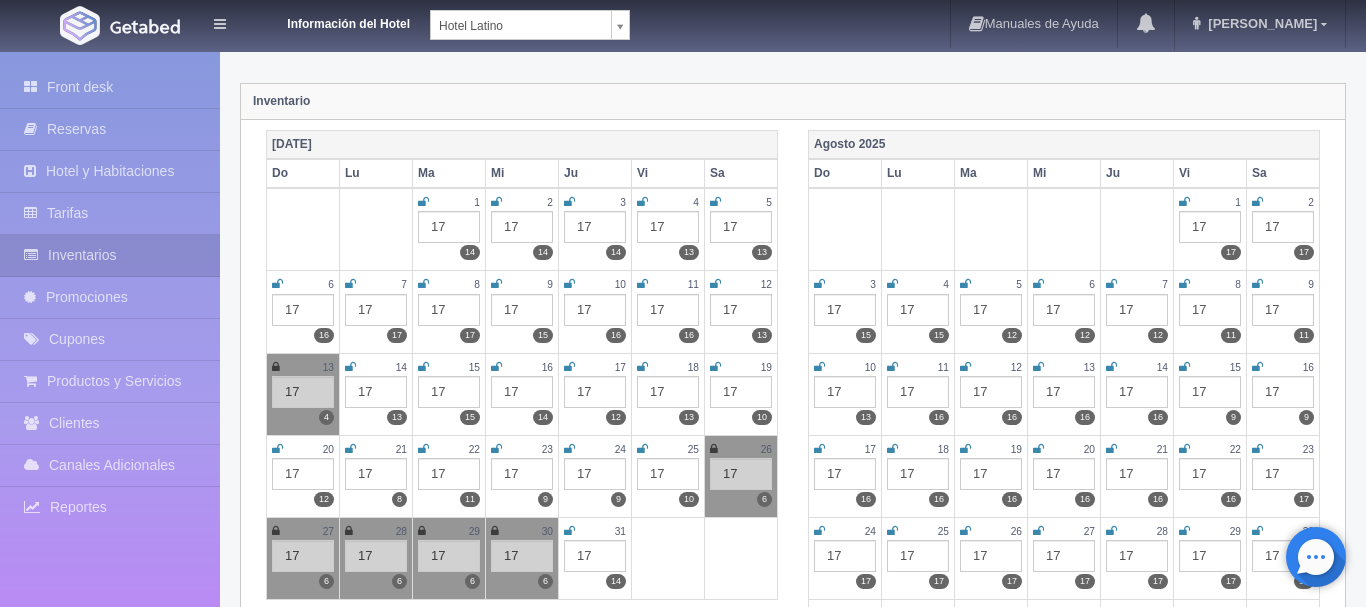 click at bounding box center (715, 284) 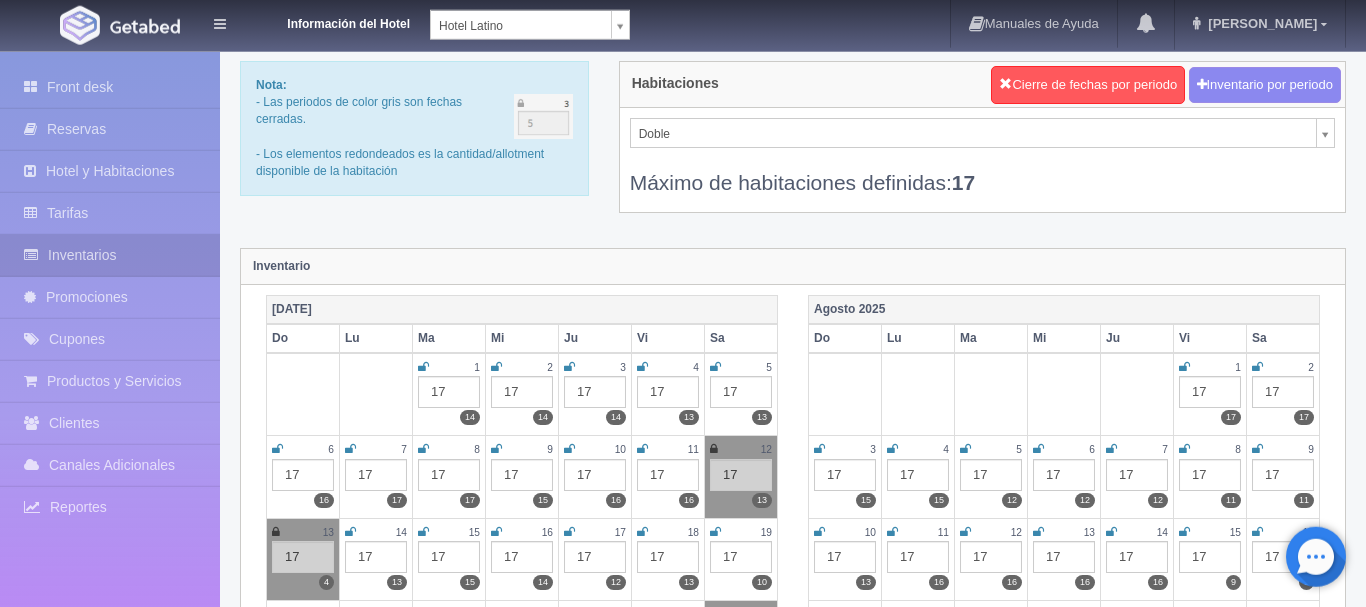 scroll, scrollTop: 0, scrollLeft: 0, axis: both 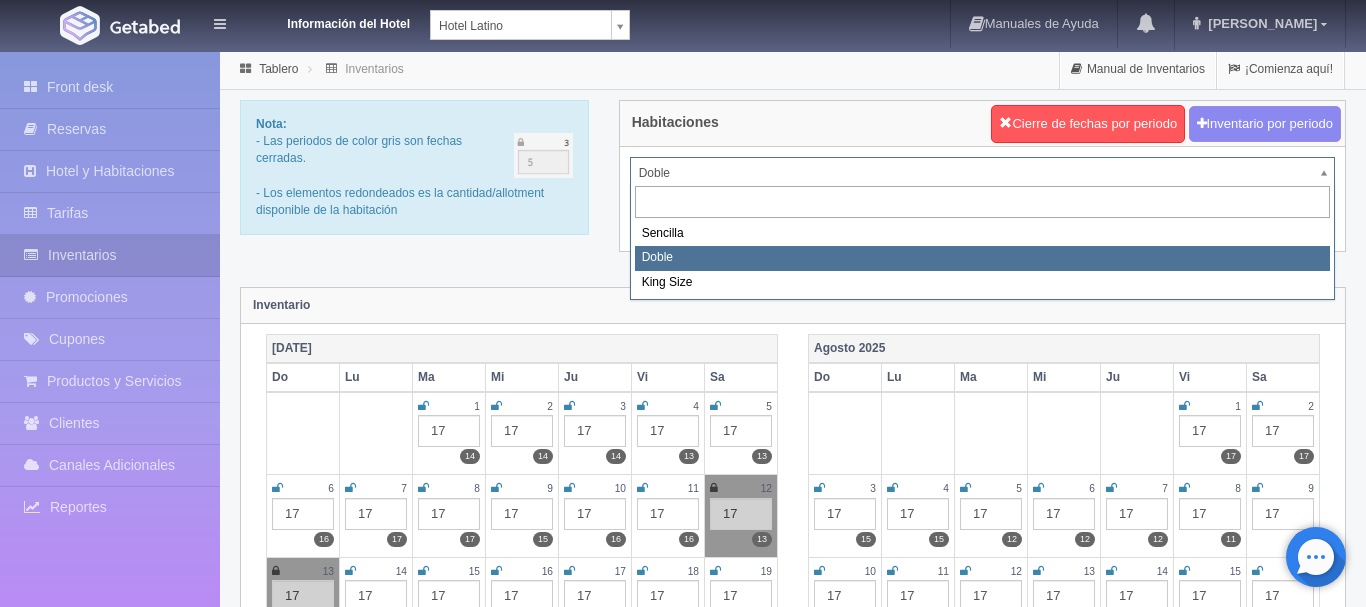 click on "Información del Hotel
Hotel Latino
HOTEL SAN FRANCISCO PLAZA
HOTEL UNIVERSO
Hotel Latino
Manuales de Ayuda
Actualizaciones recientes
ana del carmen
Mi Perfil
Salir / Log Out
Procesando...
Front desk
Reservas
Hotel y Habitaciones
Tarifas
Inventarios
Promociones
Cupones
Productos y Servicios" at bounding box center (683, 1776) 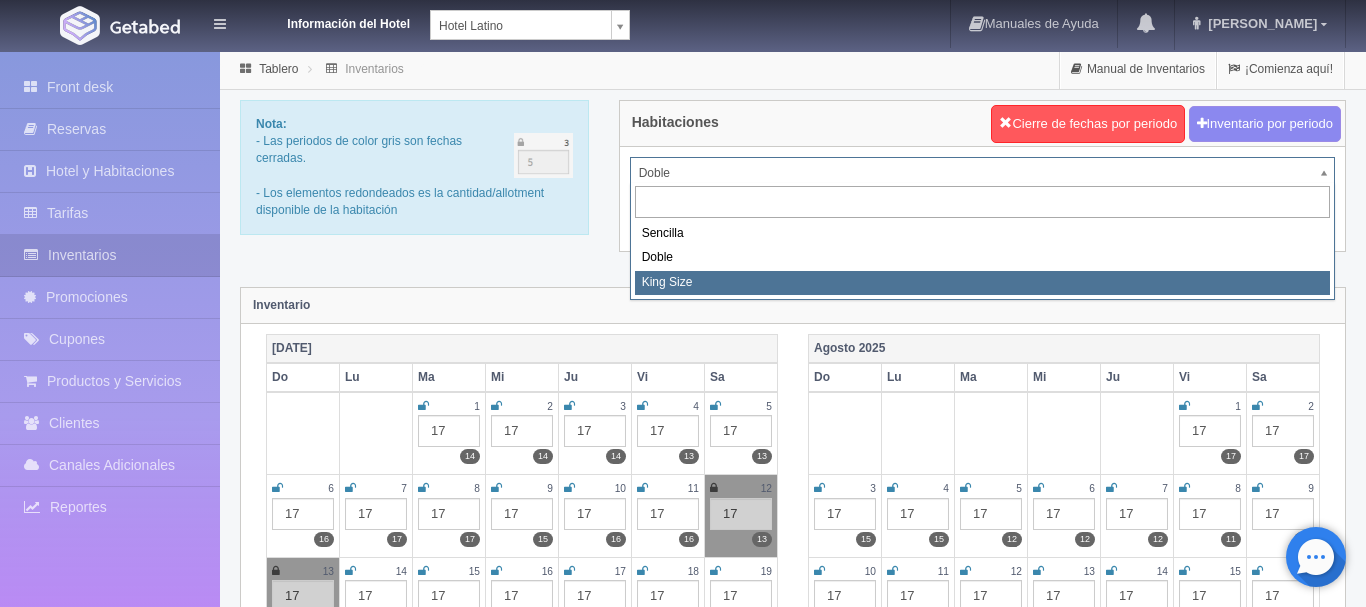 select on "2160" 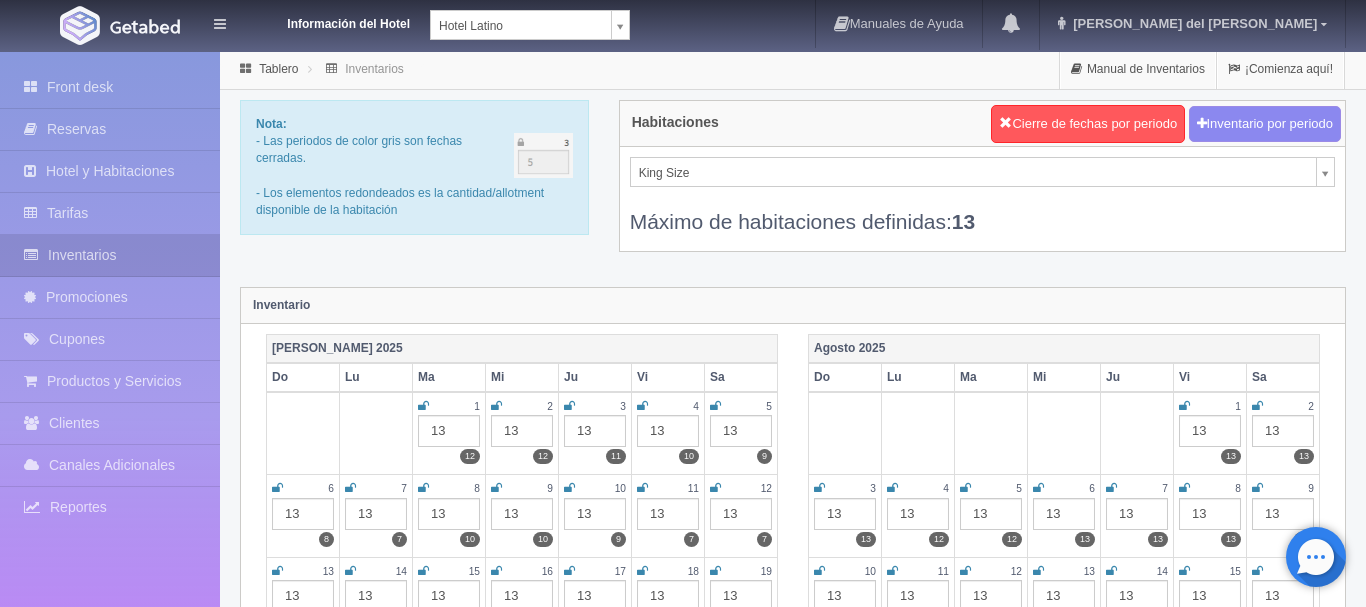 scroll, scrollTop: 204, scrollLeft: 0, axis: vertical 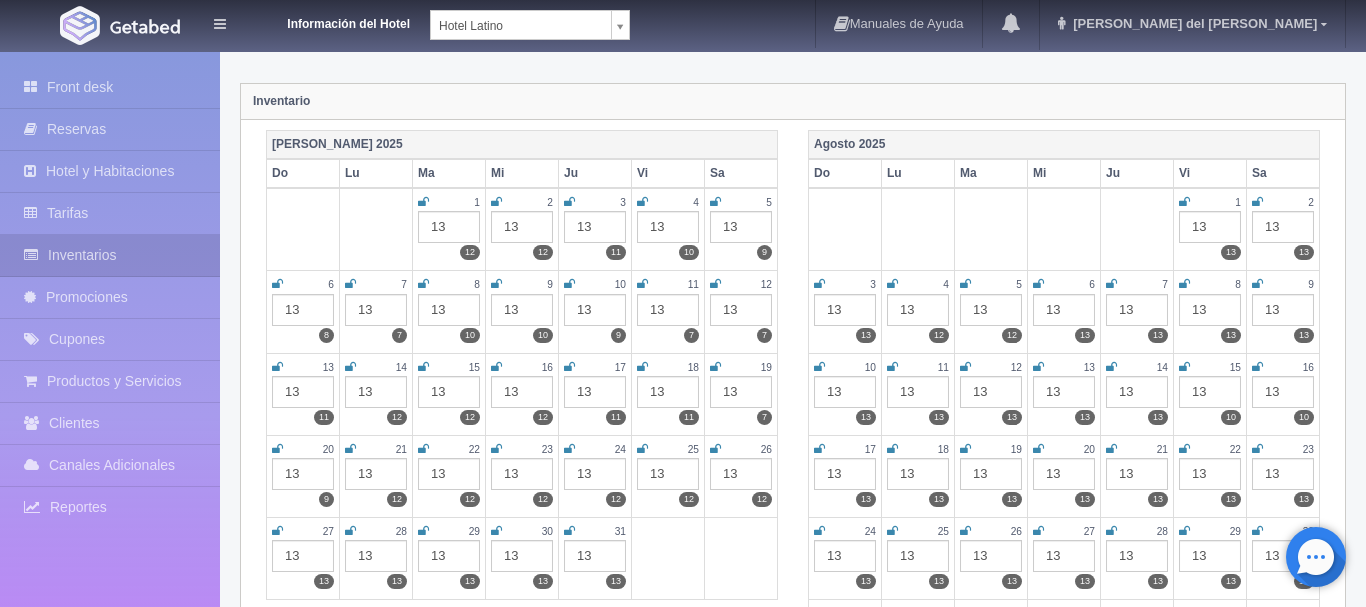 click at bounding box center [715, 284] 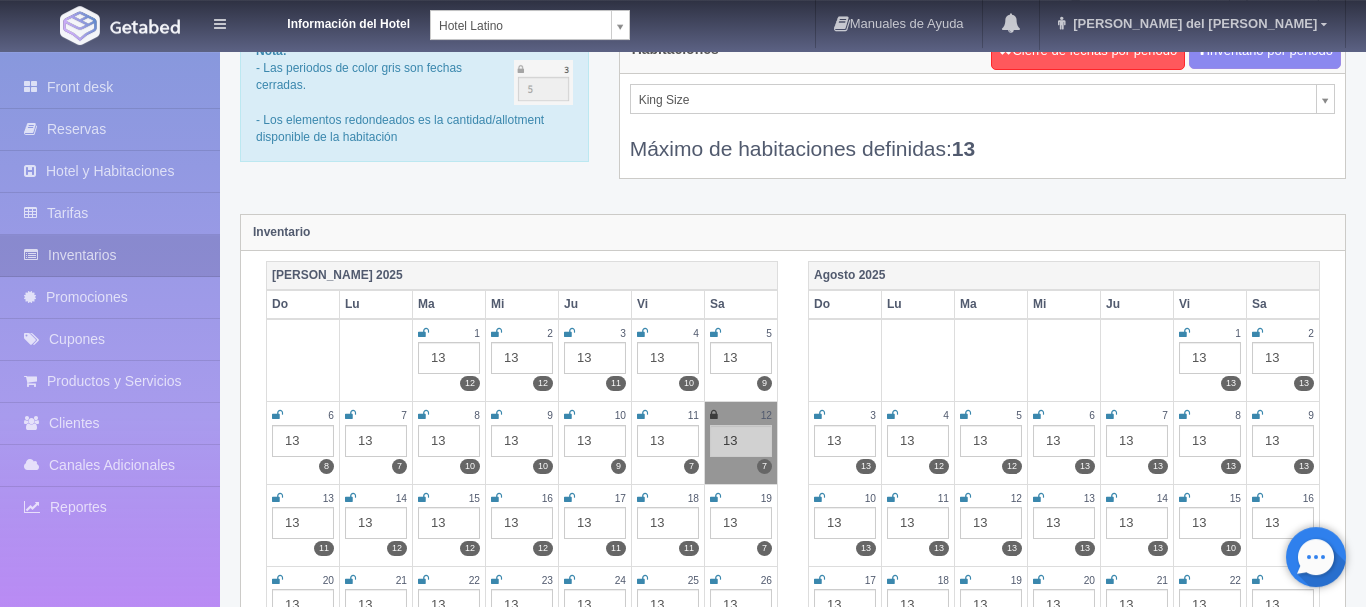 scroll, scrollTop: 0, scrollLeft: 0, axis: both 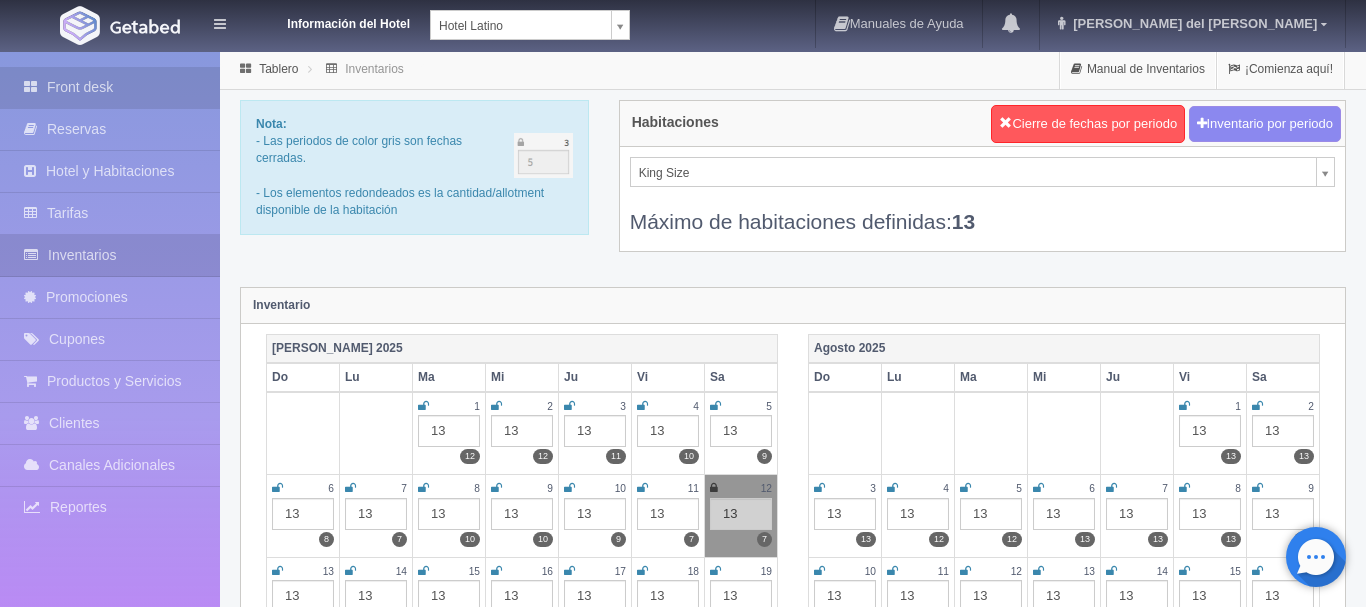 click on "Front desk" at bounding box center (110, 87) 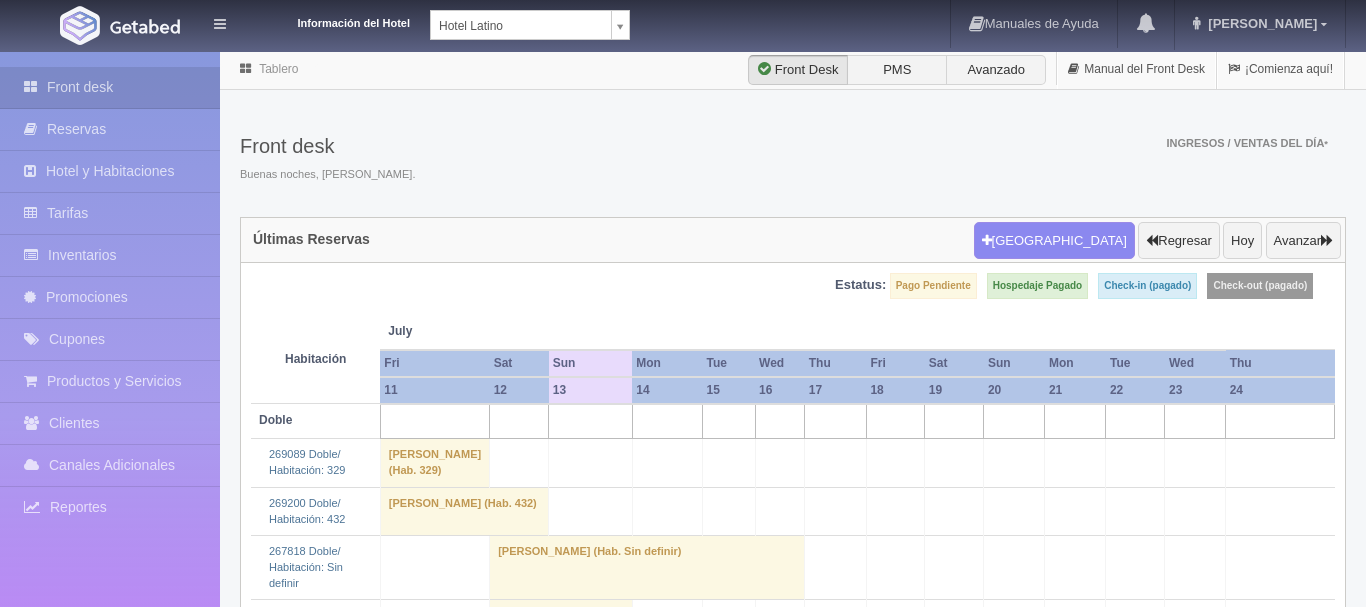 scroll, scrollTop: 0, scrollLeft: 0, axis: both 